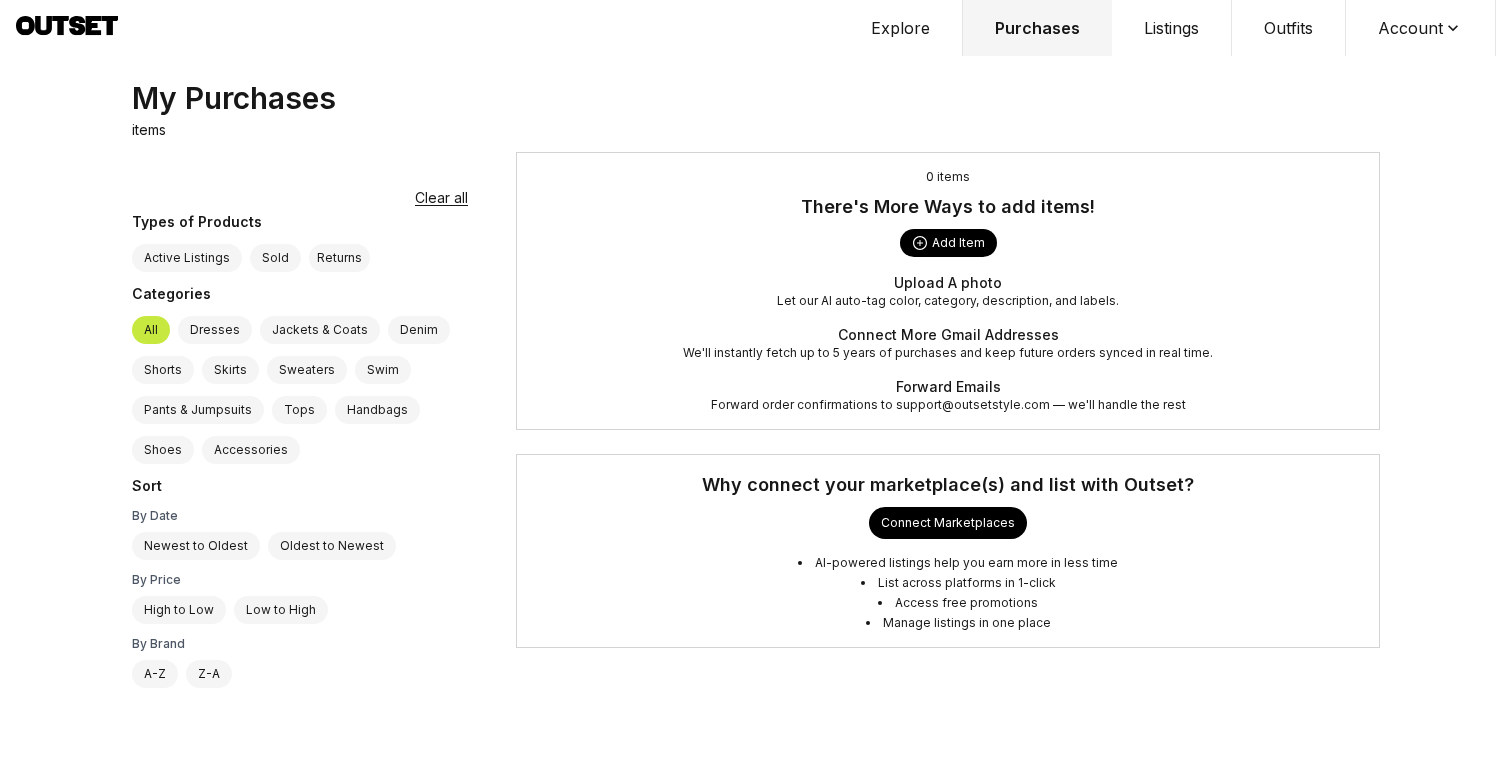 scroll, scrollTop: 0, scrollLeft: 0, axis: both 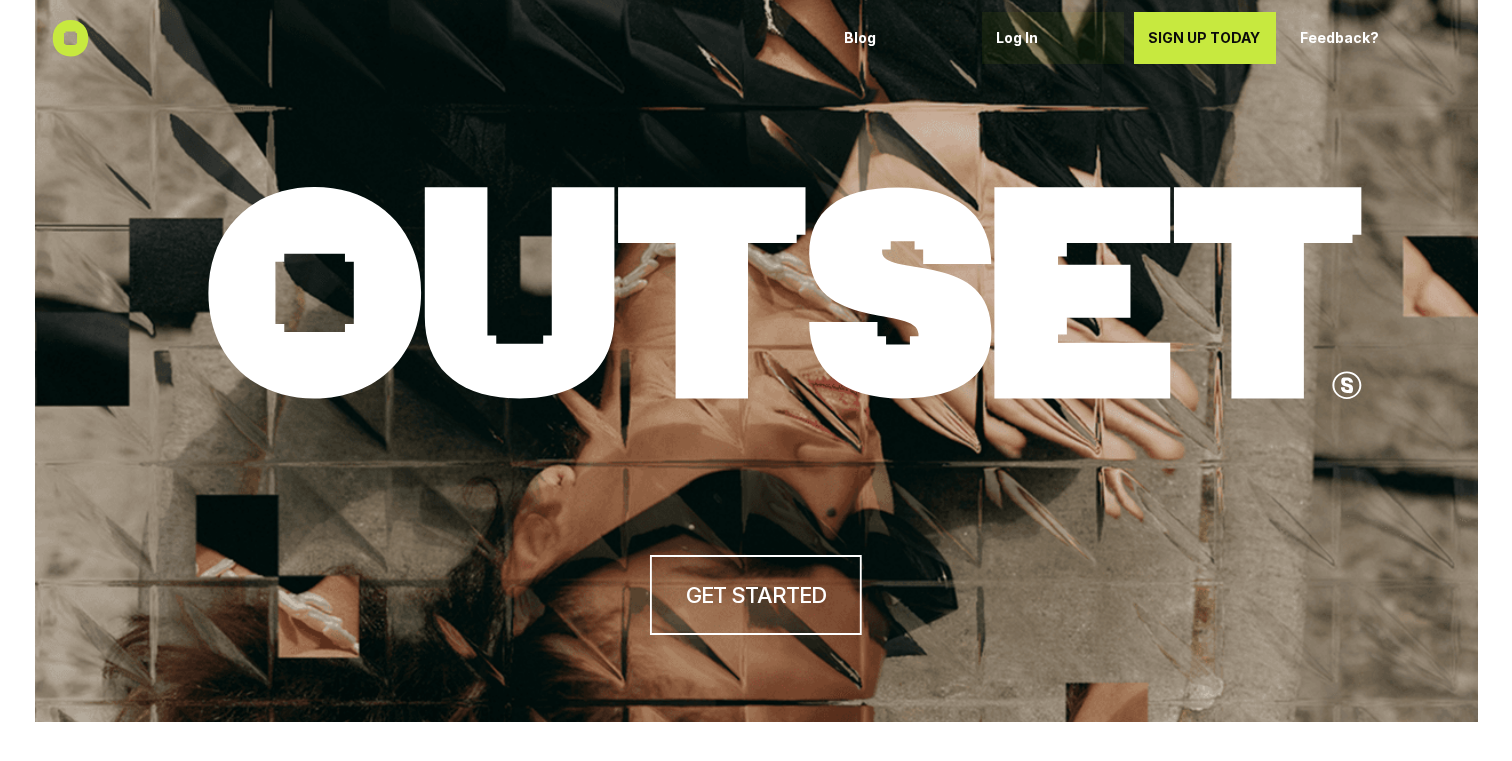 click on "Log In" at bounding box center (1053, 38) 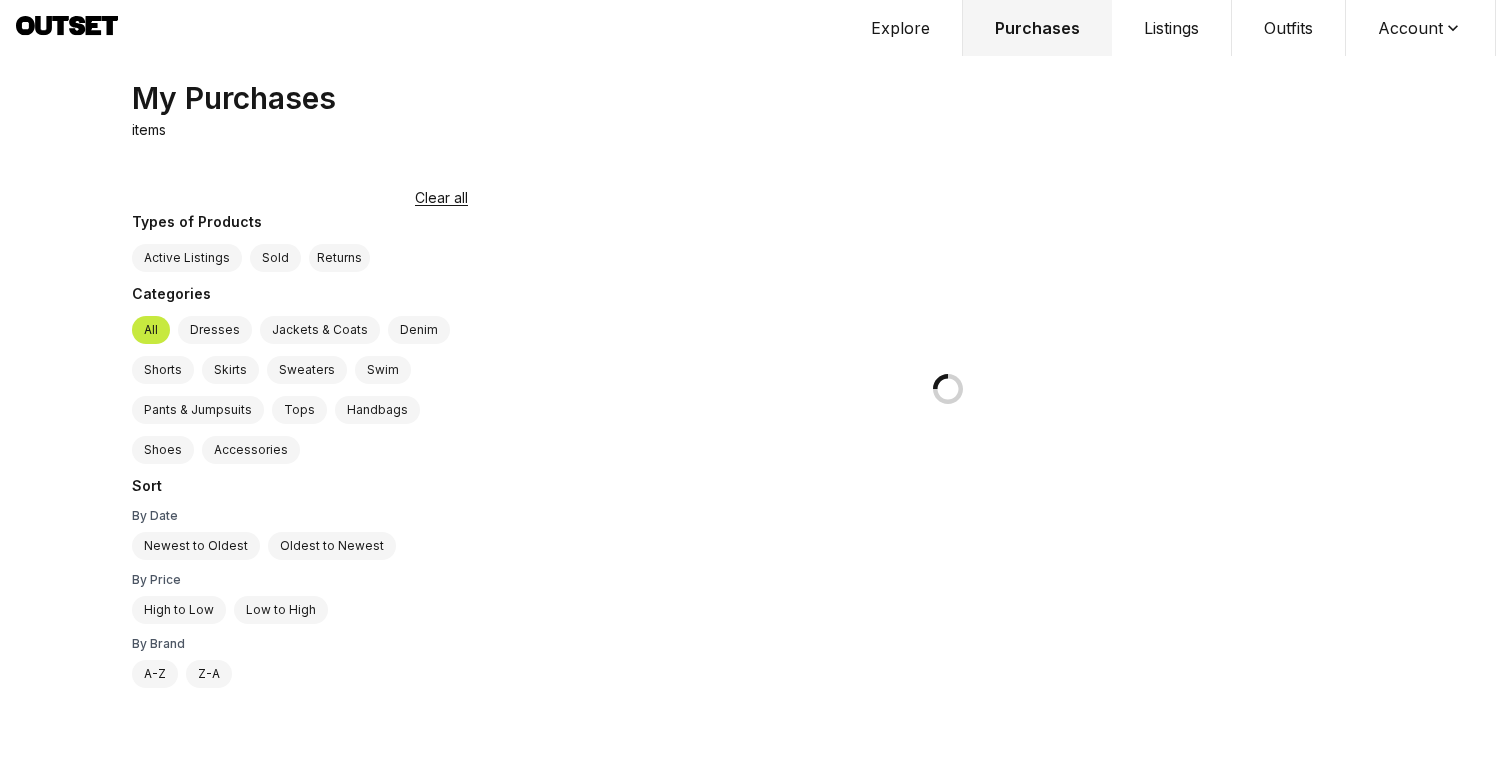 scroll, scrollTop: 0, scrollLeft: 0, axis: both 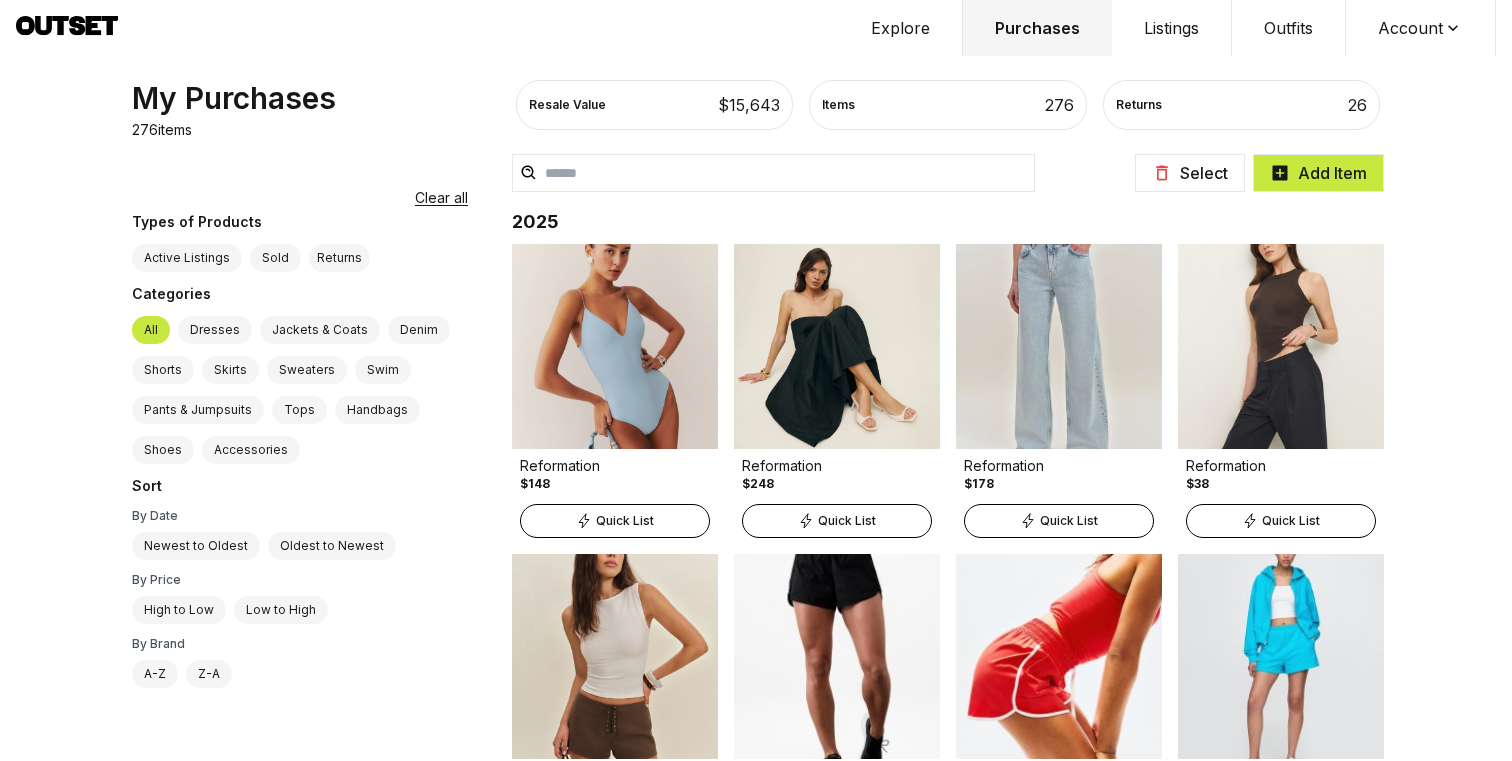click 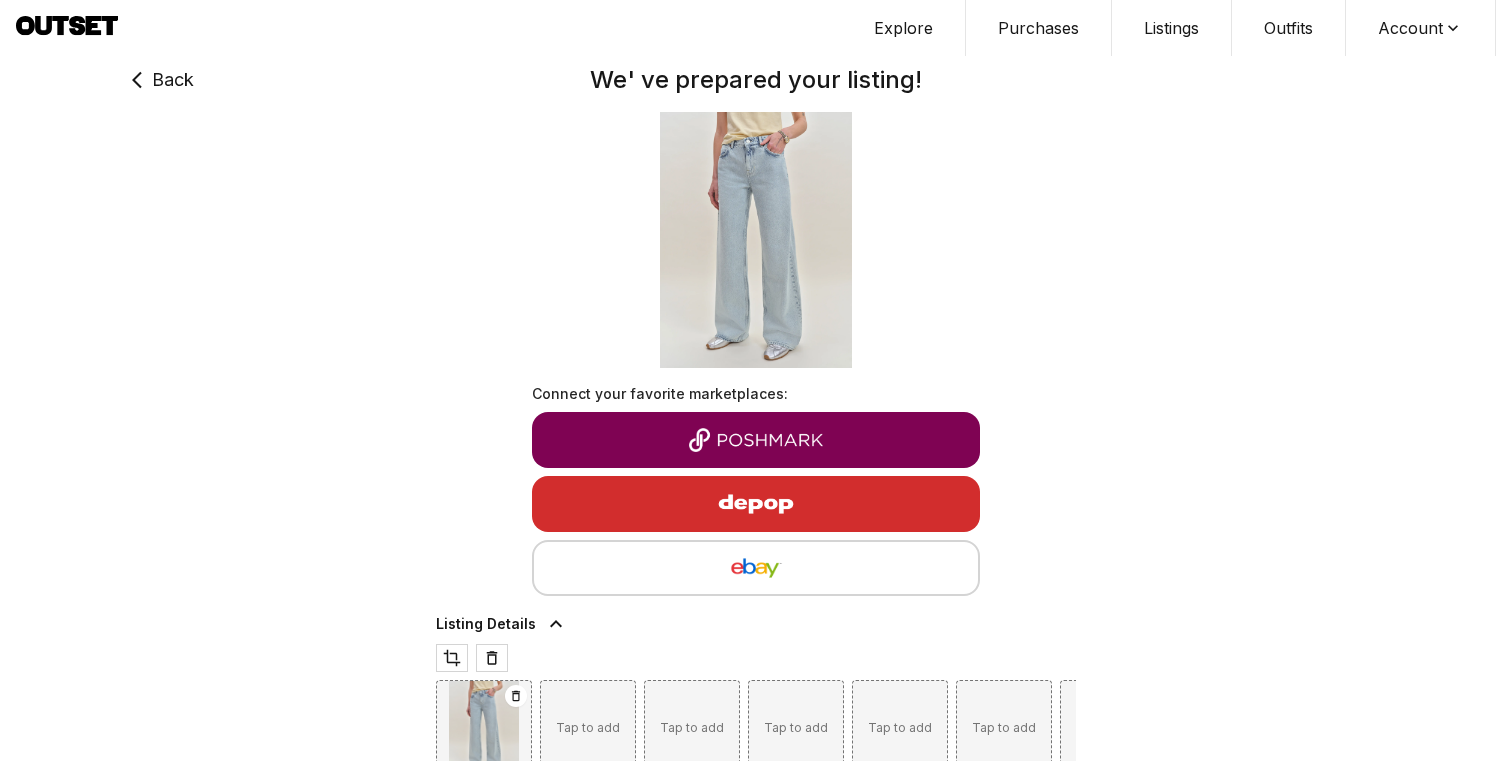 type on "***" 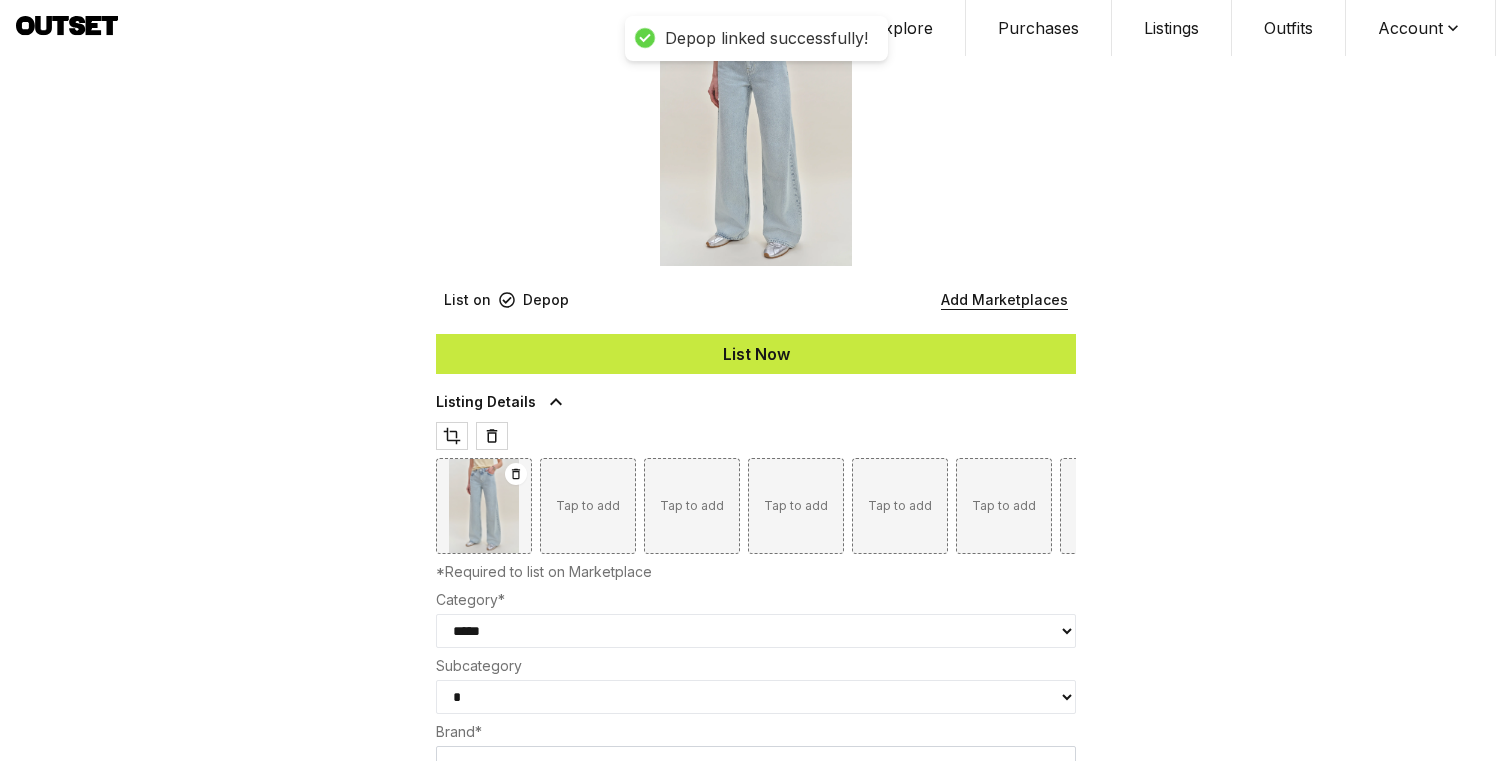scroll, scrollTop: 109, scrollLeft: 0, axis: vertical 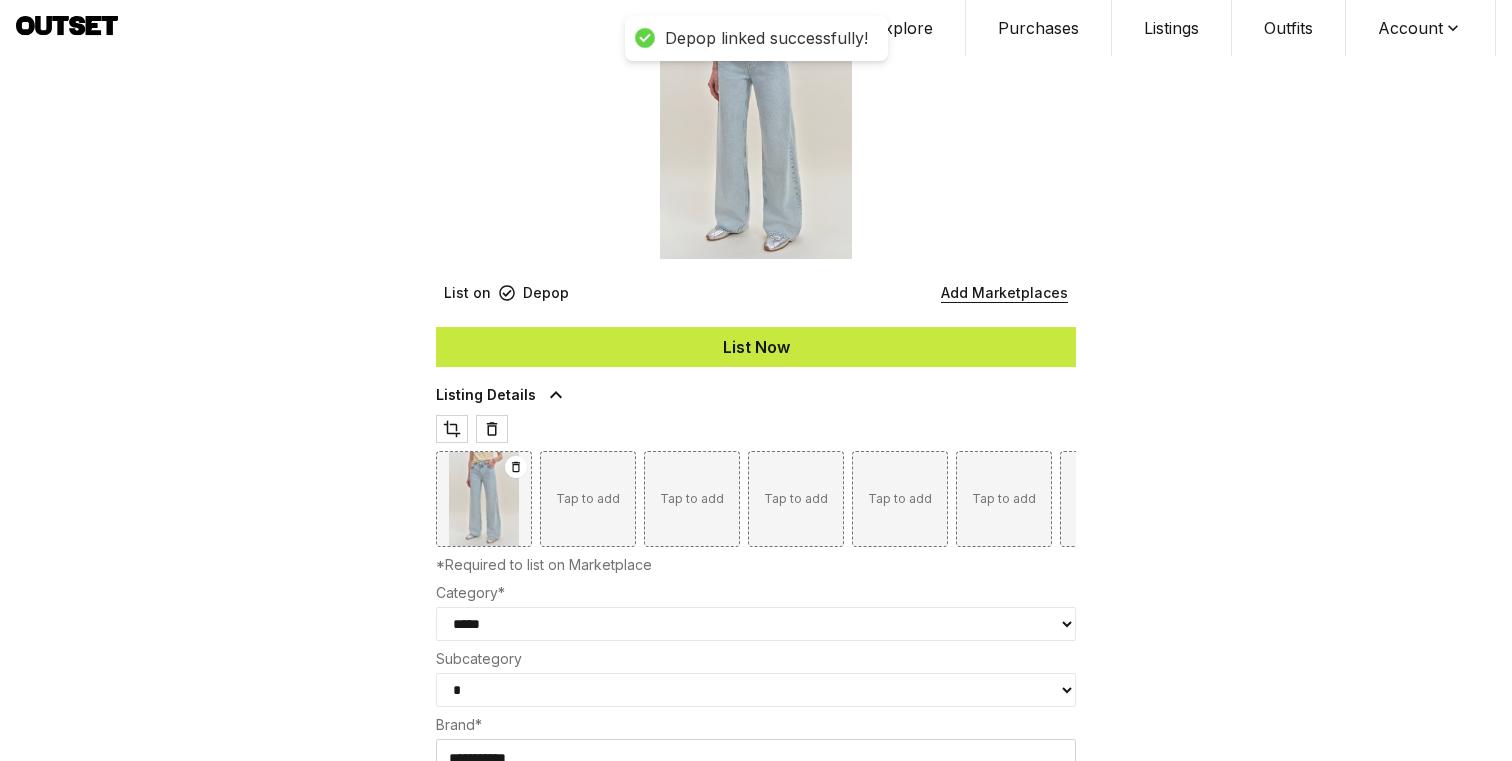 click on "List Now" at bounding box center [756, 347] 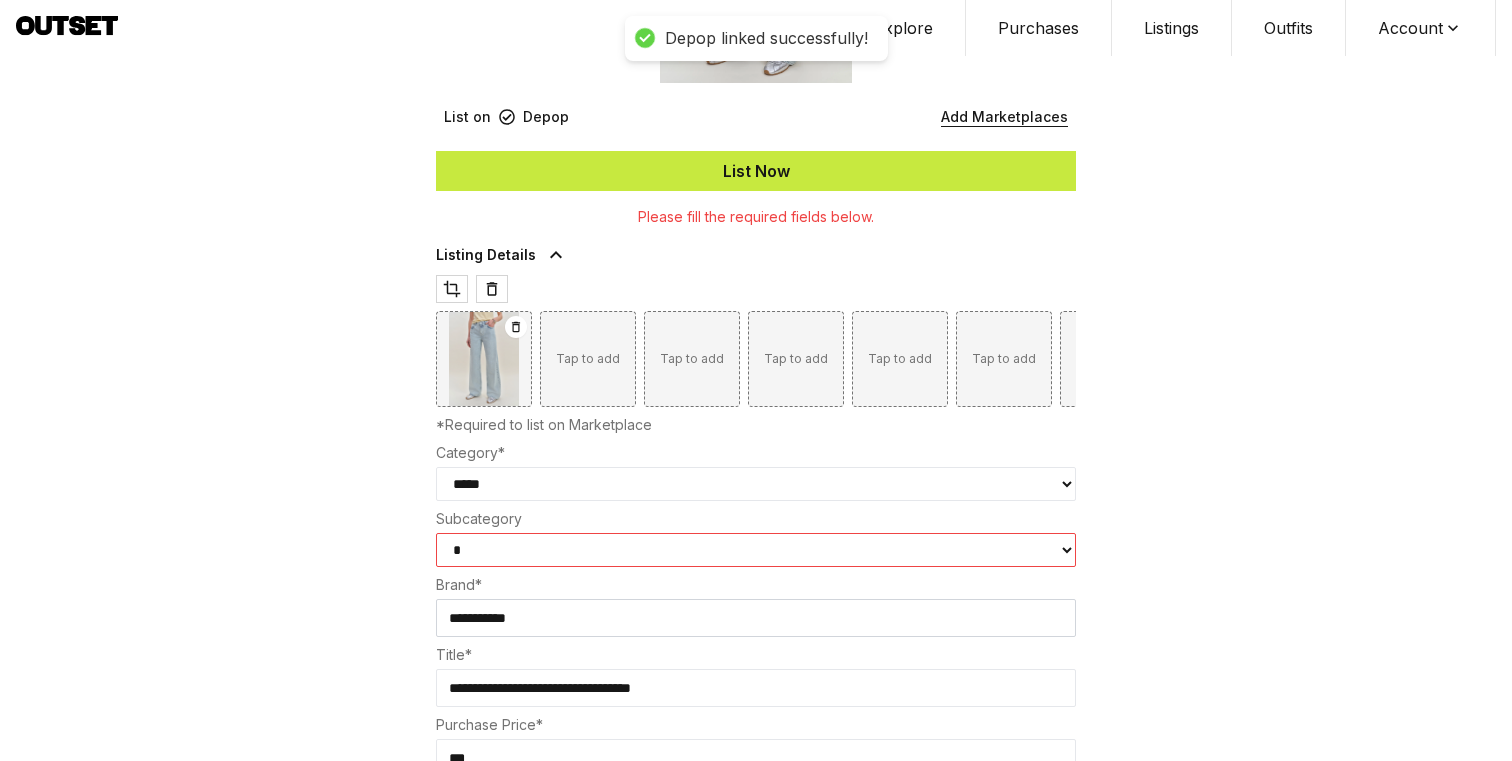scroll, scrollTop: 400, scrollLeft: 0, axis: vertical 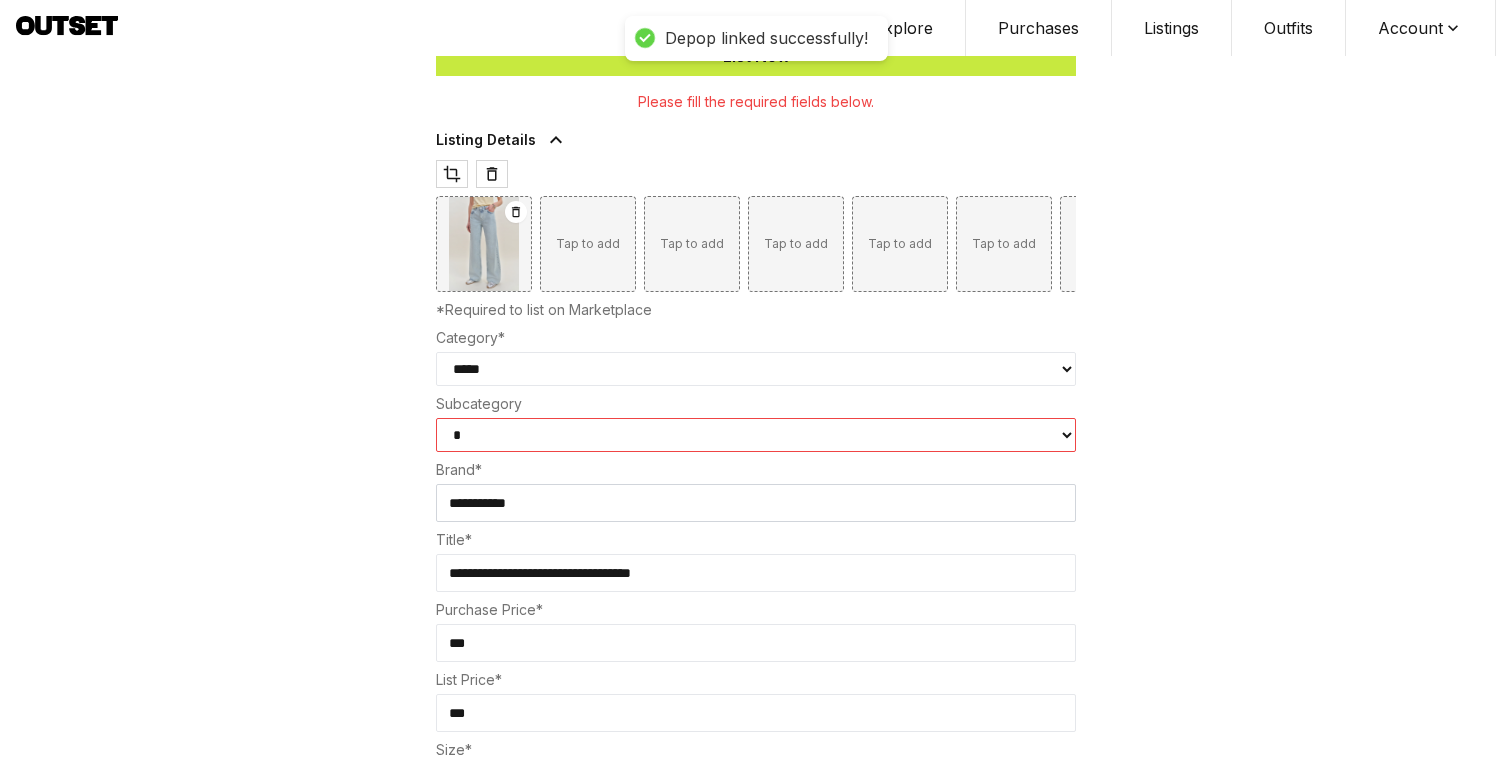 click on "* ***** *****" at bounding box center [756, 435] 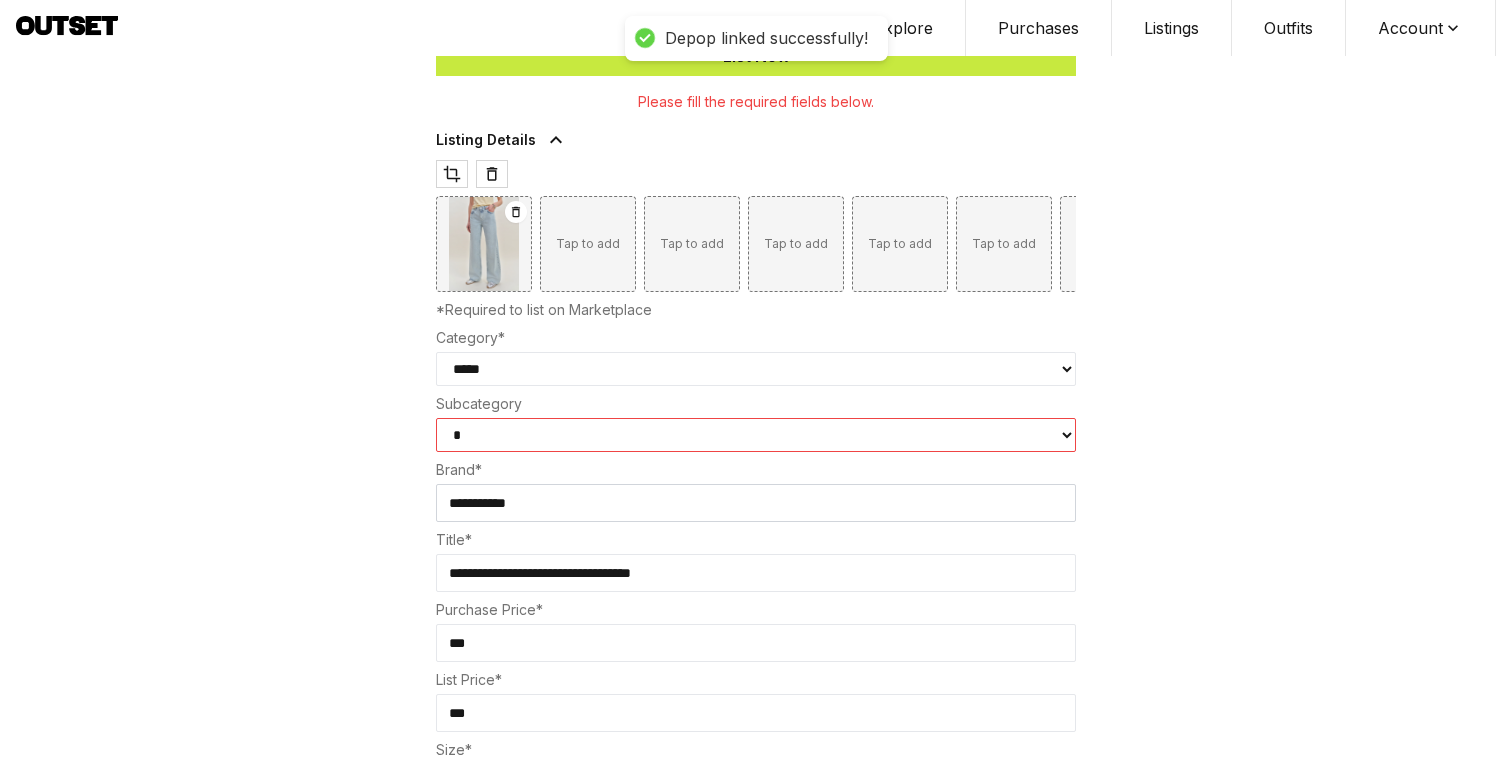 select on "*****" 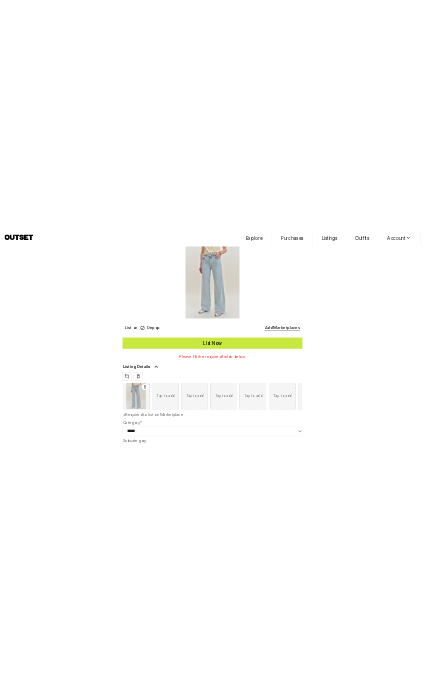 scroll, scrollTop: 0, scrollLeft: 0, axis: both 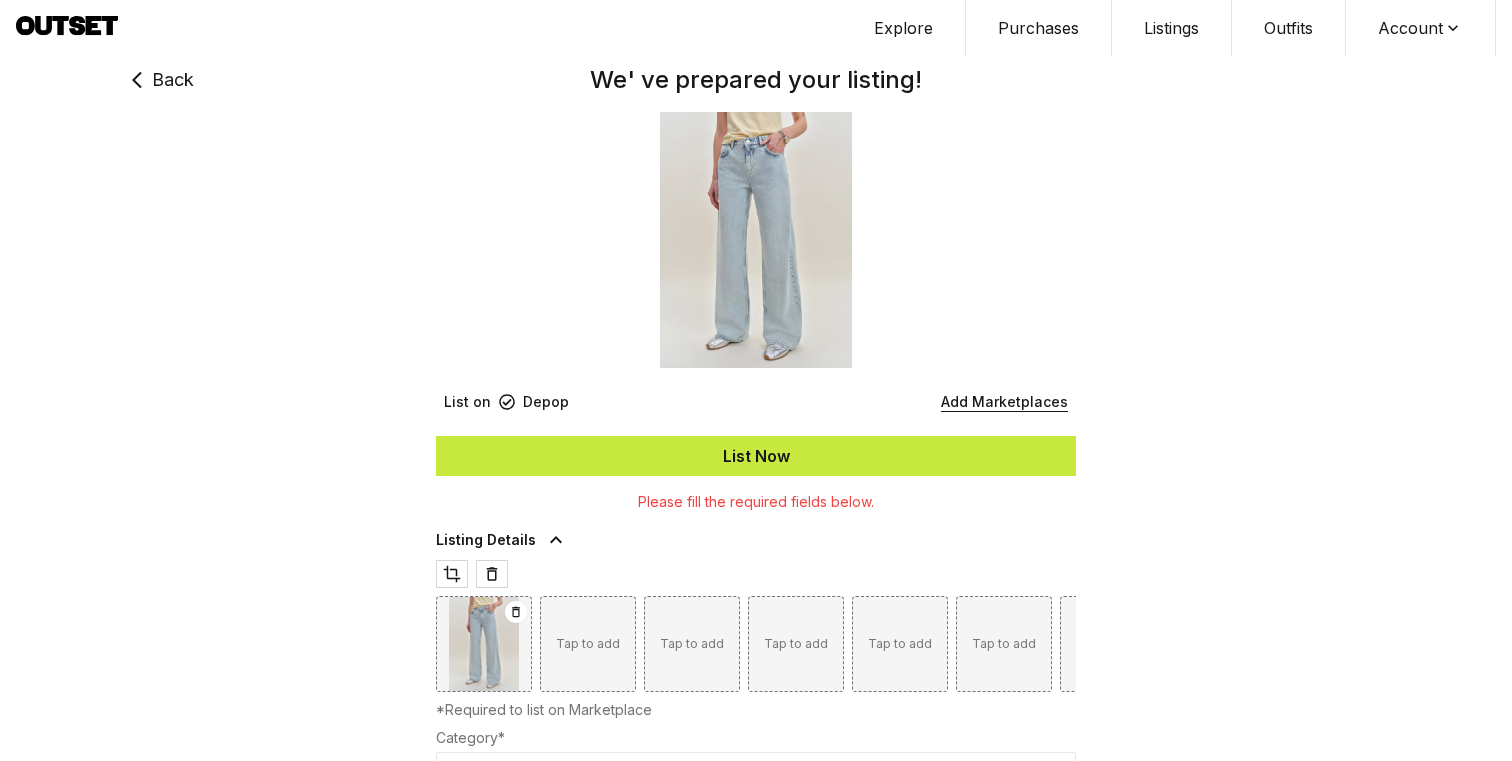 click on "List Now" at bounding box center (756, 456) 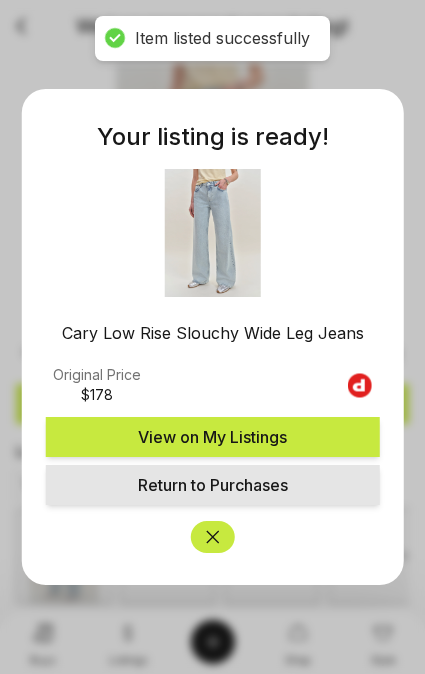 click 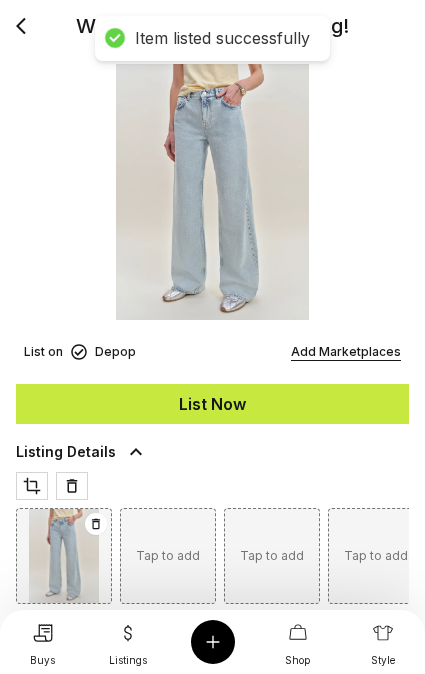 select 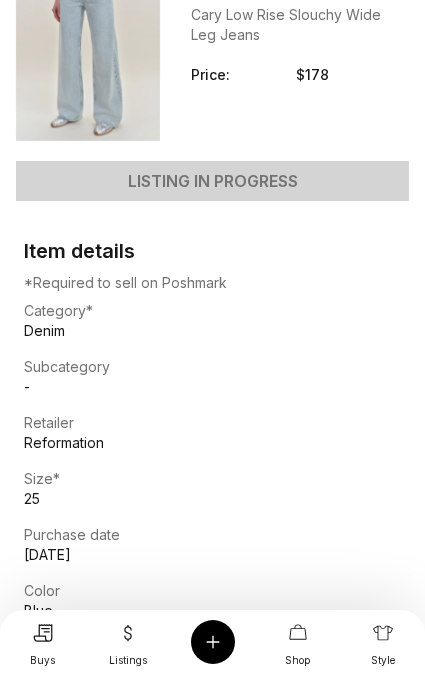 scroll, scrollTop: 0, scrollLeft: 0, axis: both 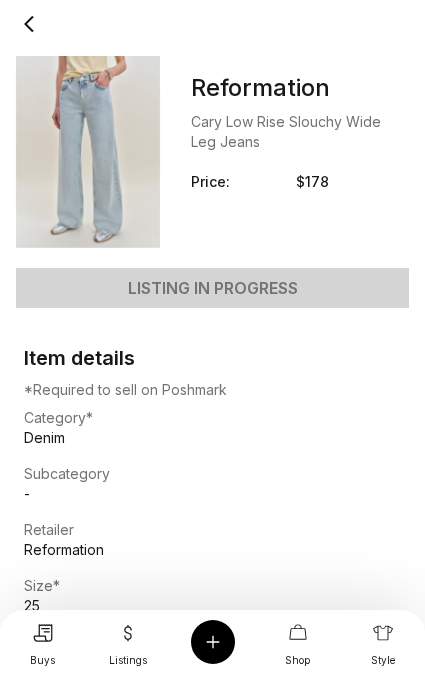 click at bounding box center [298, 633] 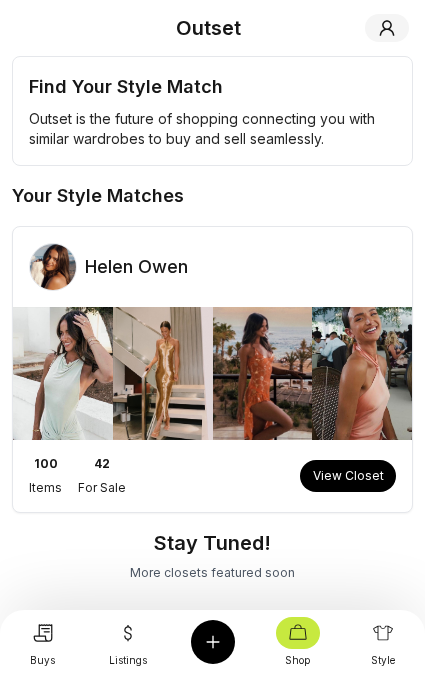 click on "Listings" at bounding box center (128, 660) 